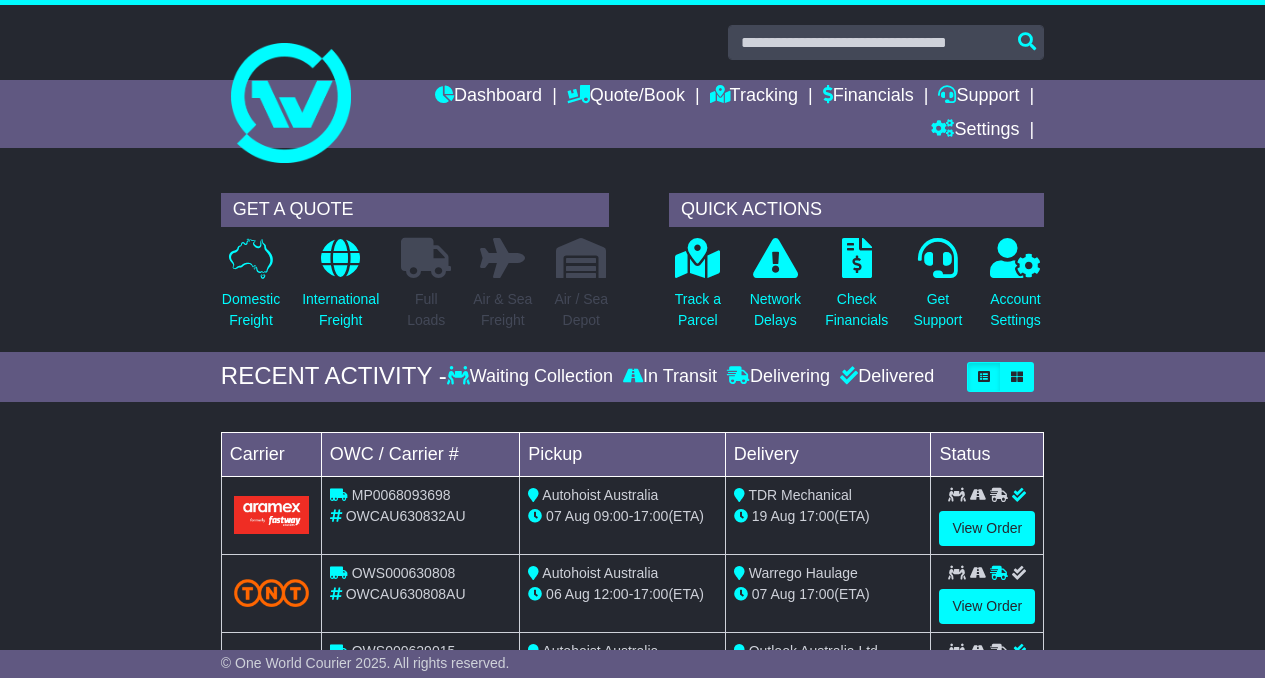 scroll, scrollTop: 0, scrollLeft: 0, axis: both 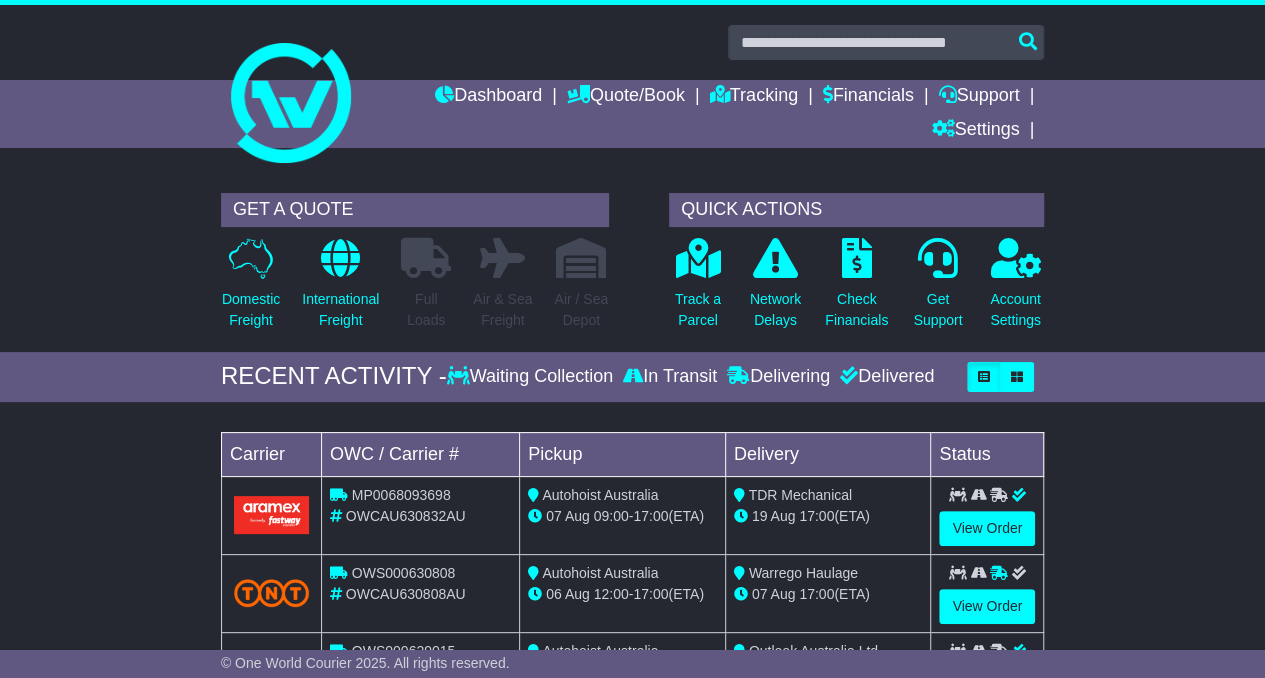 click on "Dashboard" at bounding box center [488, 97] 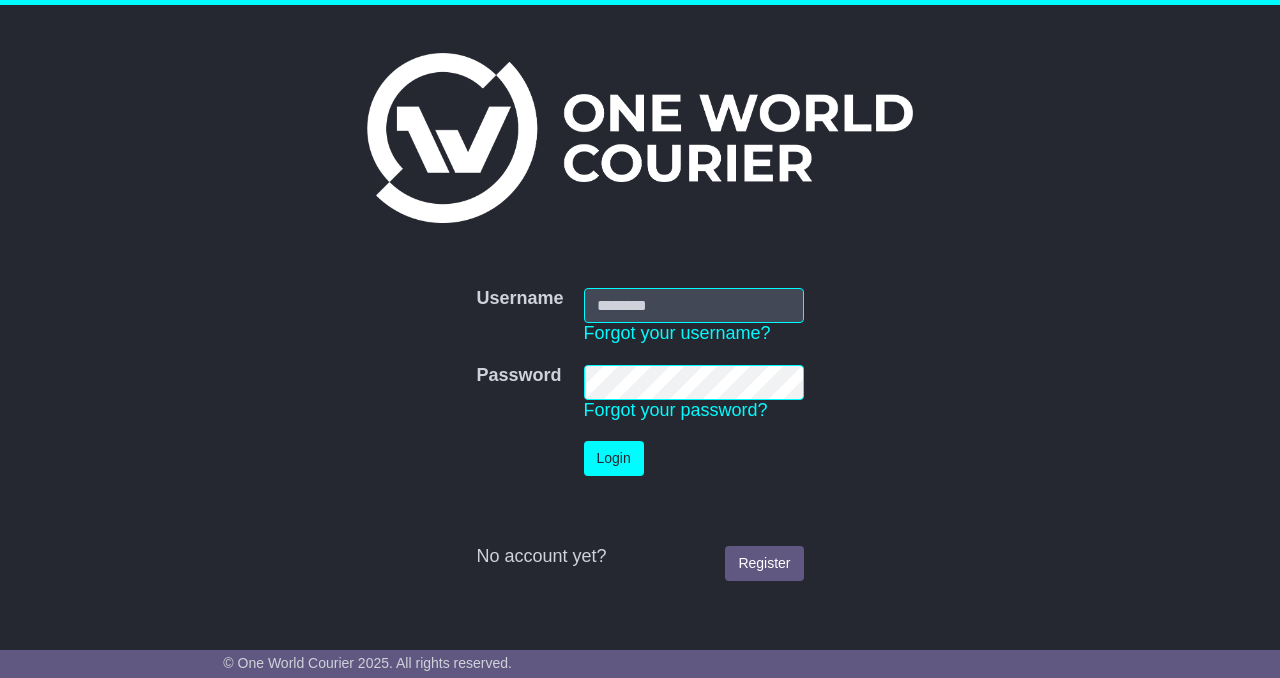 scroll, scrollTop: 0, scrollLeft: 0, axis: both 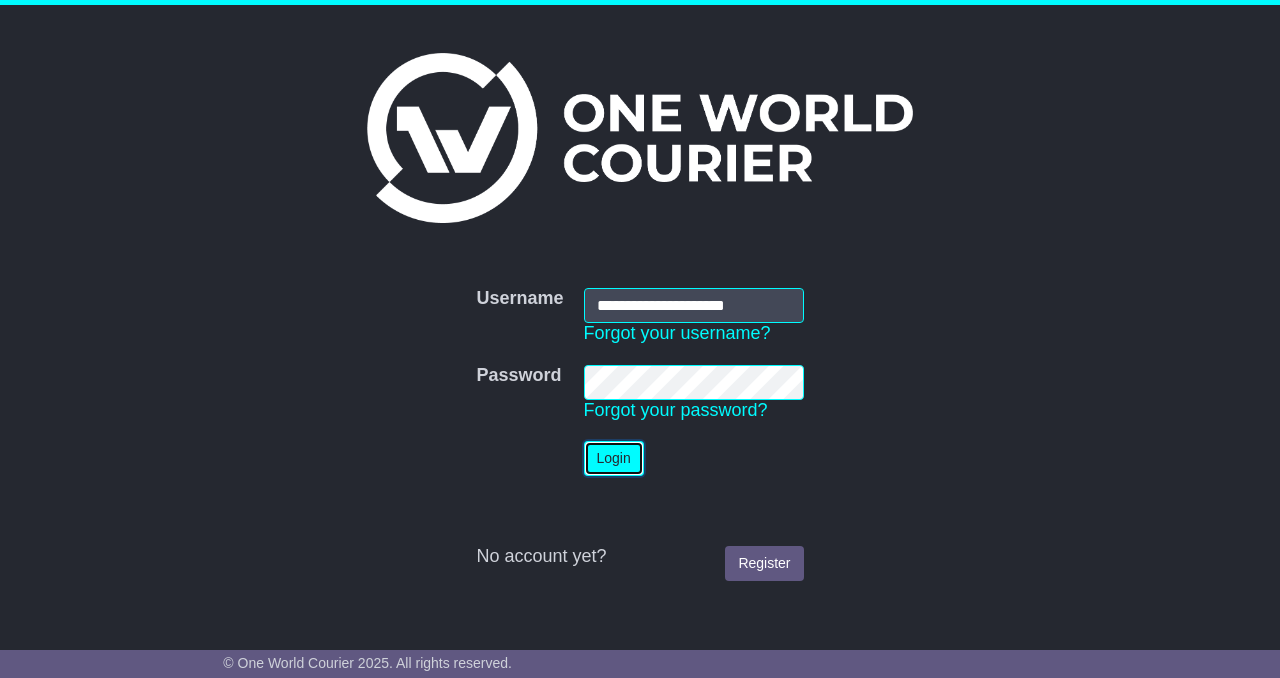 click on "Login" at bounding box center (614, 458) 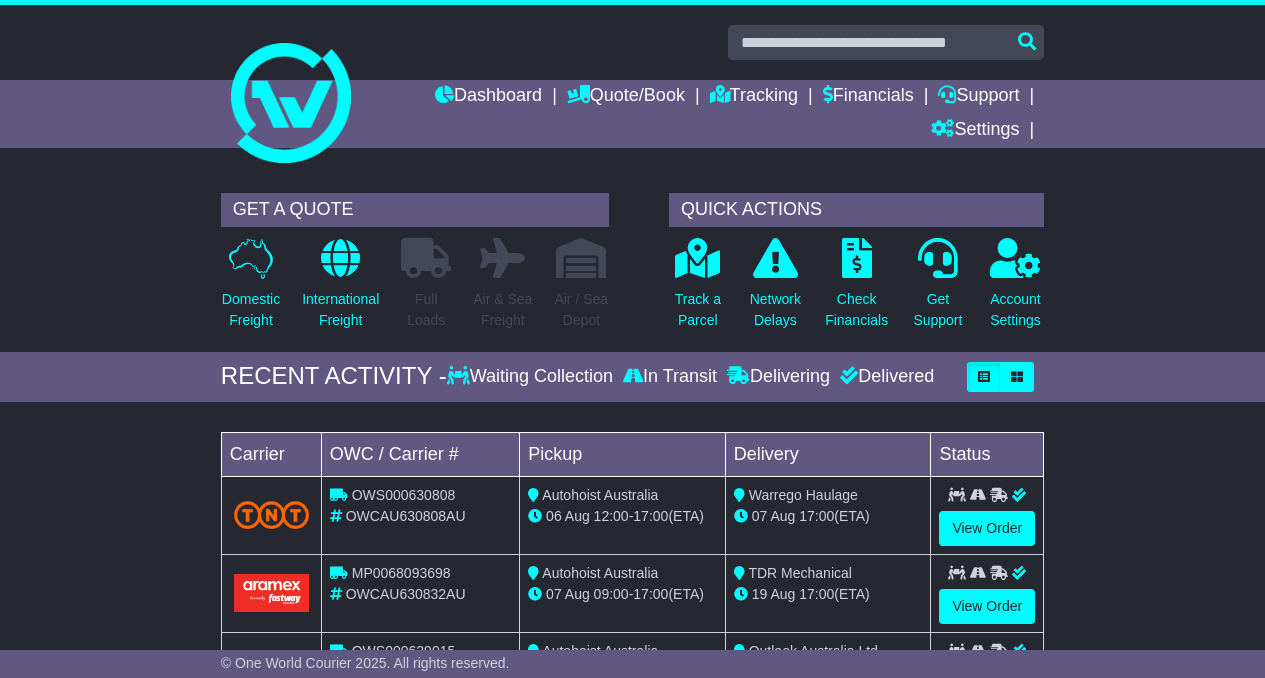 scroll, scrollTop: 0, scrollLeft: 0, axis: both 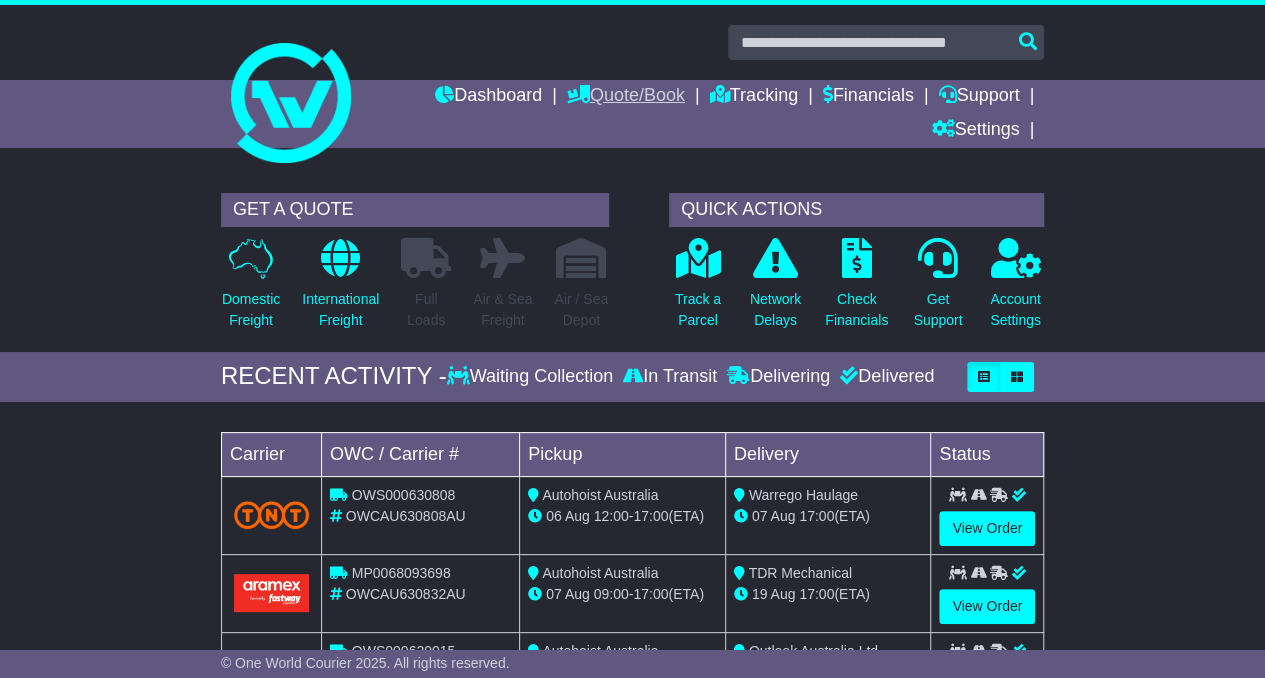 click on "Quote/Book" at bounding box center (626, 97) 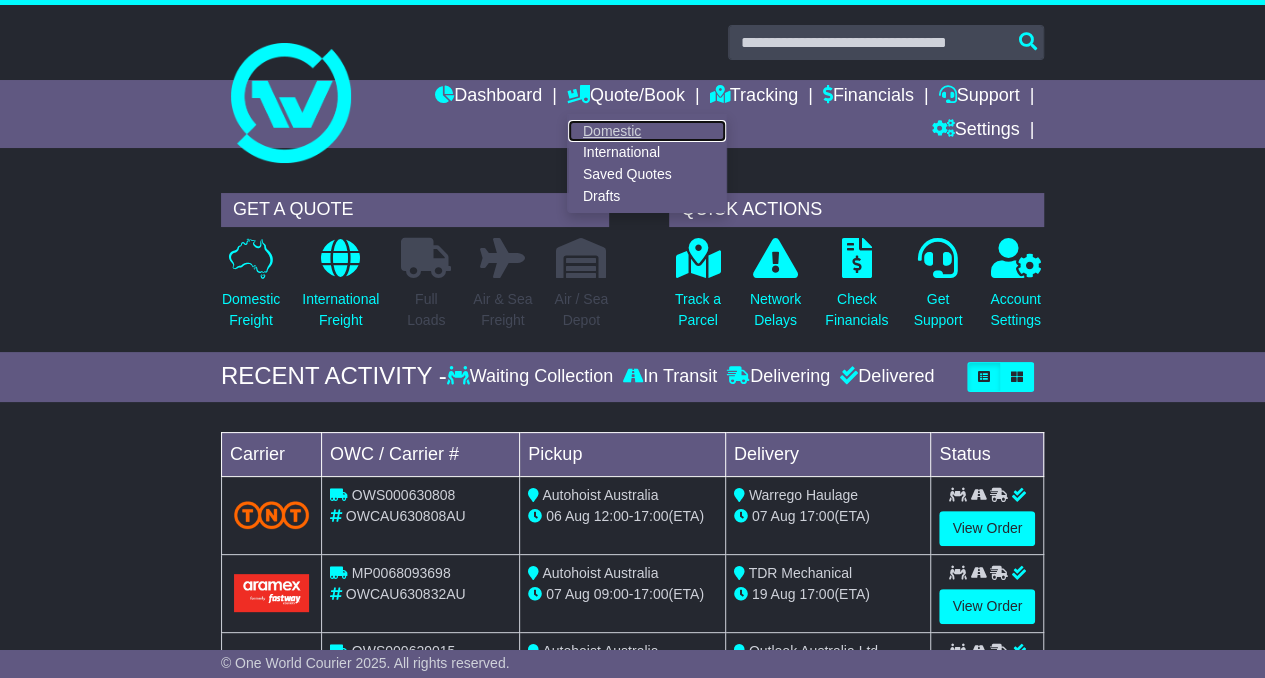 click on "Domestic" at bounding box center (647, 131) 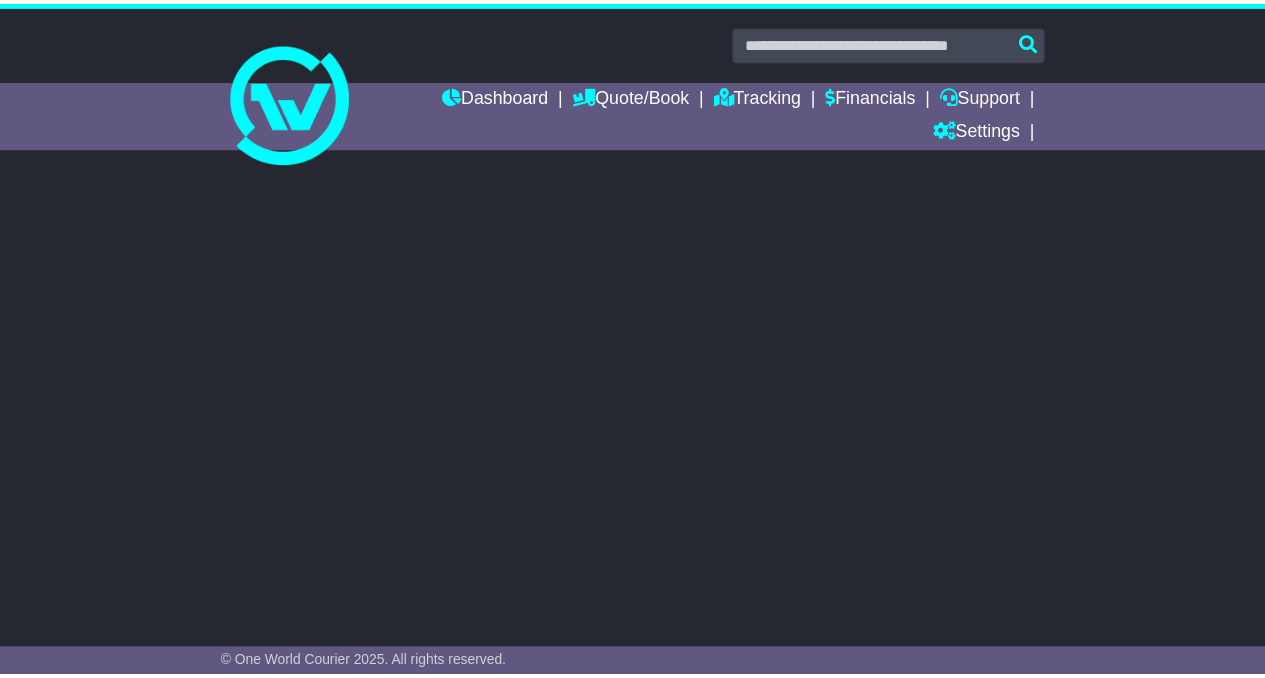 scroll, scrollTop: 0, scrollLeft: 0, axis: both 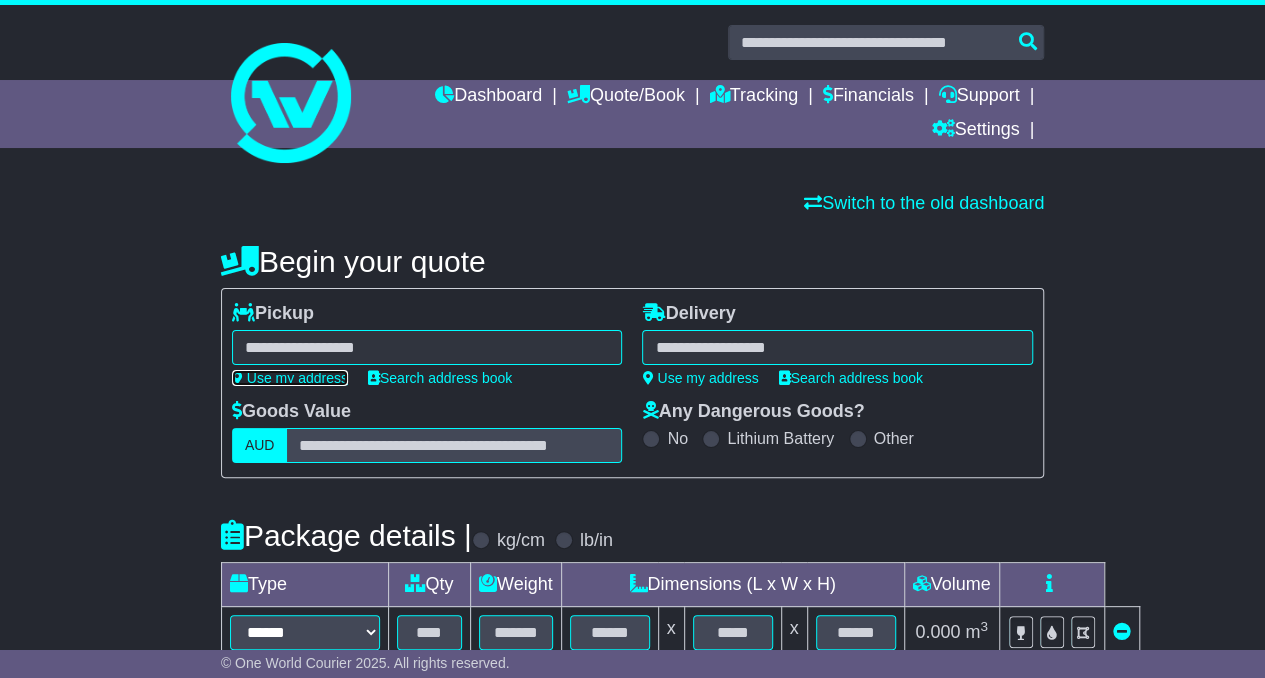 click on "Use my address" at bounding box center [290, 378] 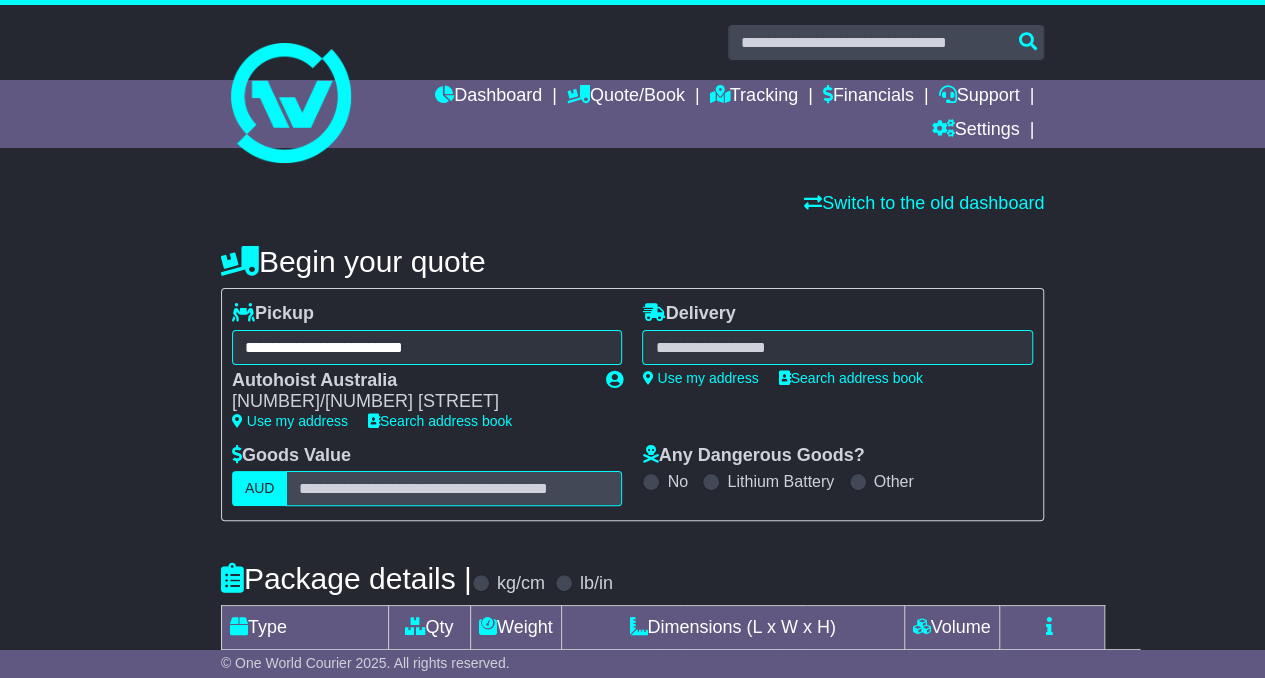 click at bounding box center (837, 347) 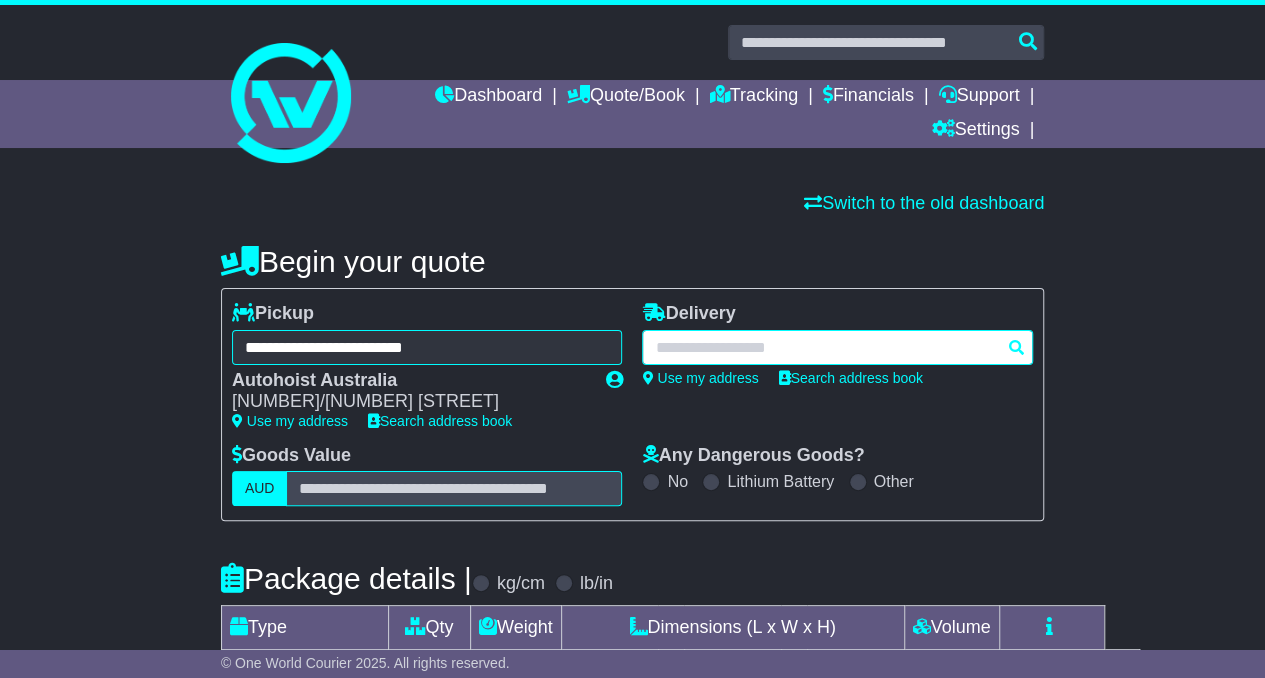 click at bounding box center [837, 347] 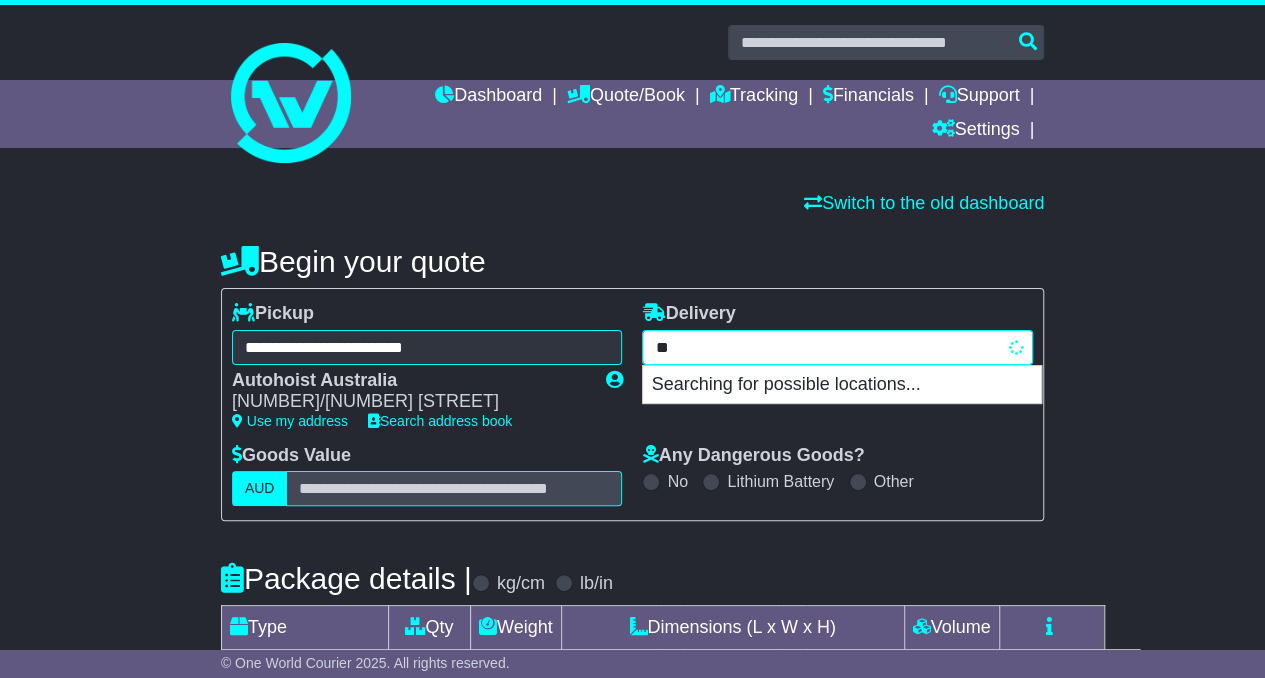 type on "*" 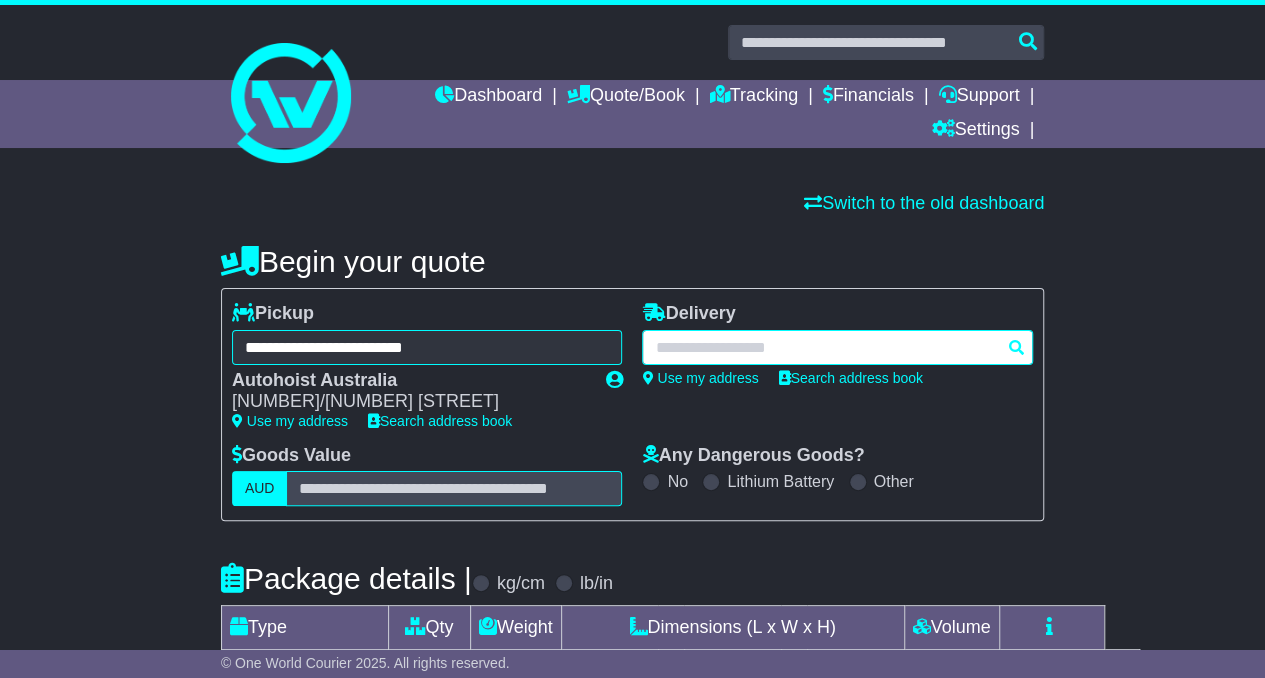 click on "[NUMBER] [STREET]" at bounding box center (837, 347) 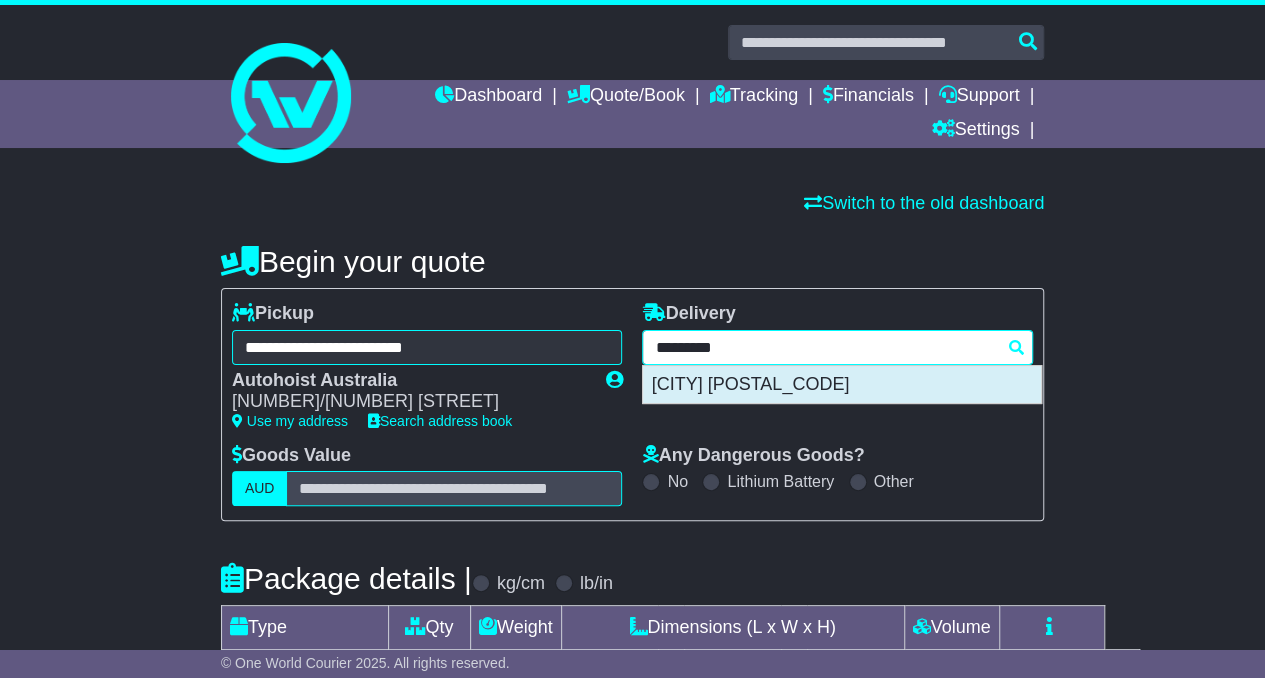 click on "[CITY] [POSTAL_CODE]" at bounding box center (842, 385) 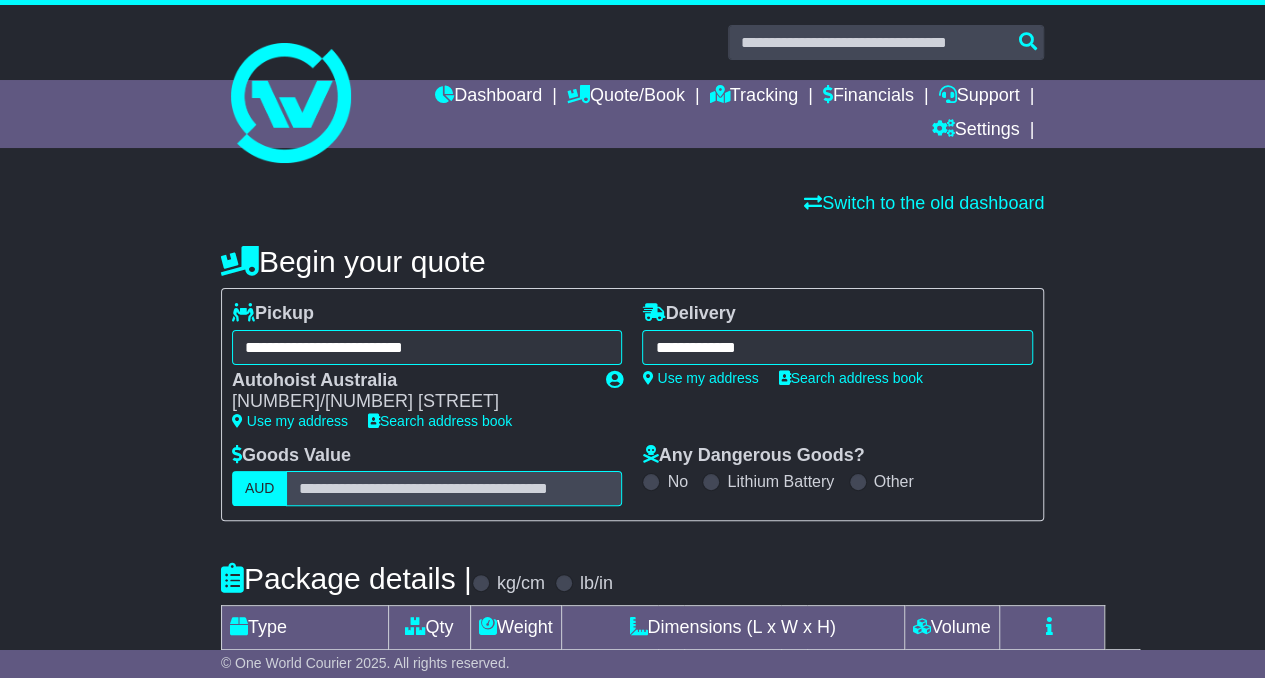 type on "**********" 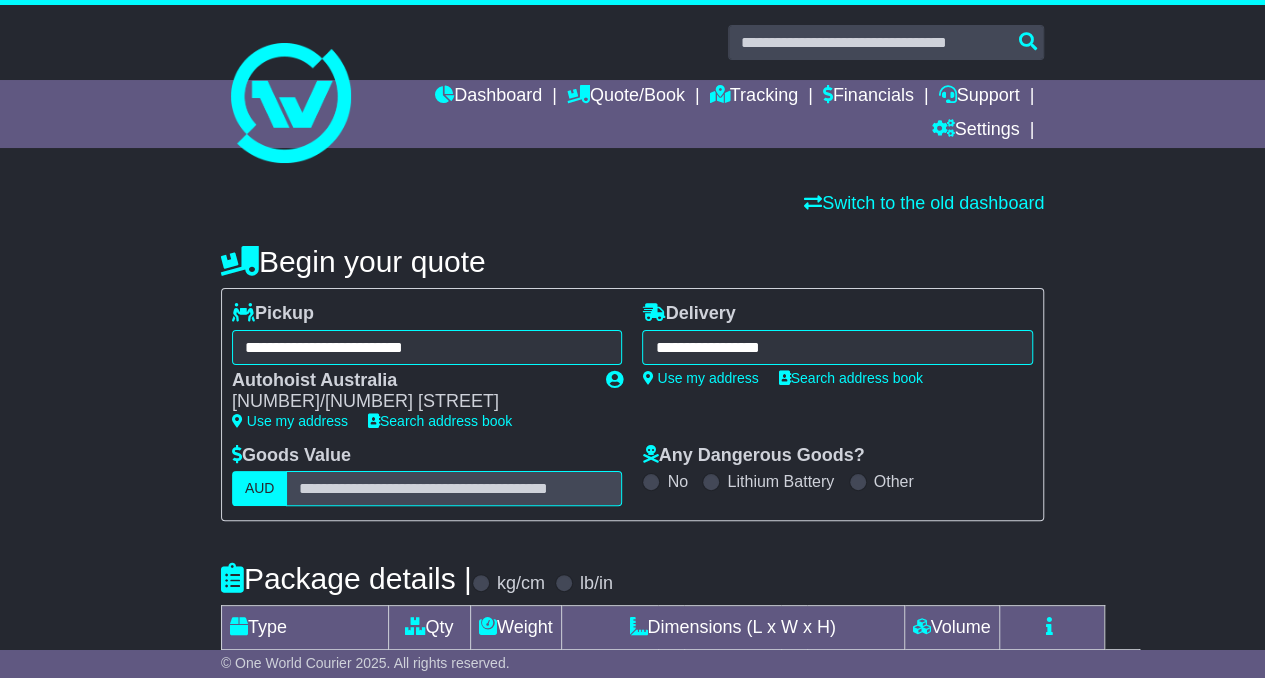 click on "**********" at bounding box center (632, 660) 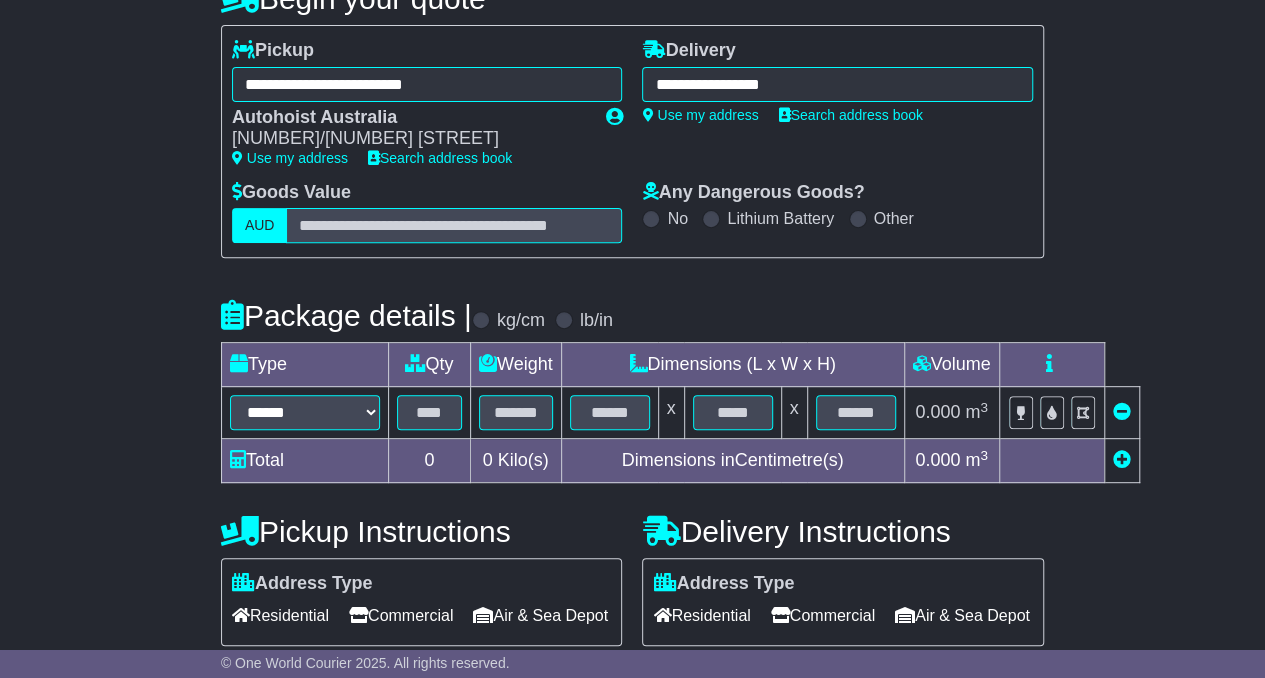 scroll, scrollTop: 294, scrollLeft: 0, axis: vertical 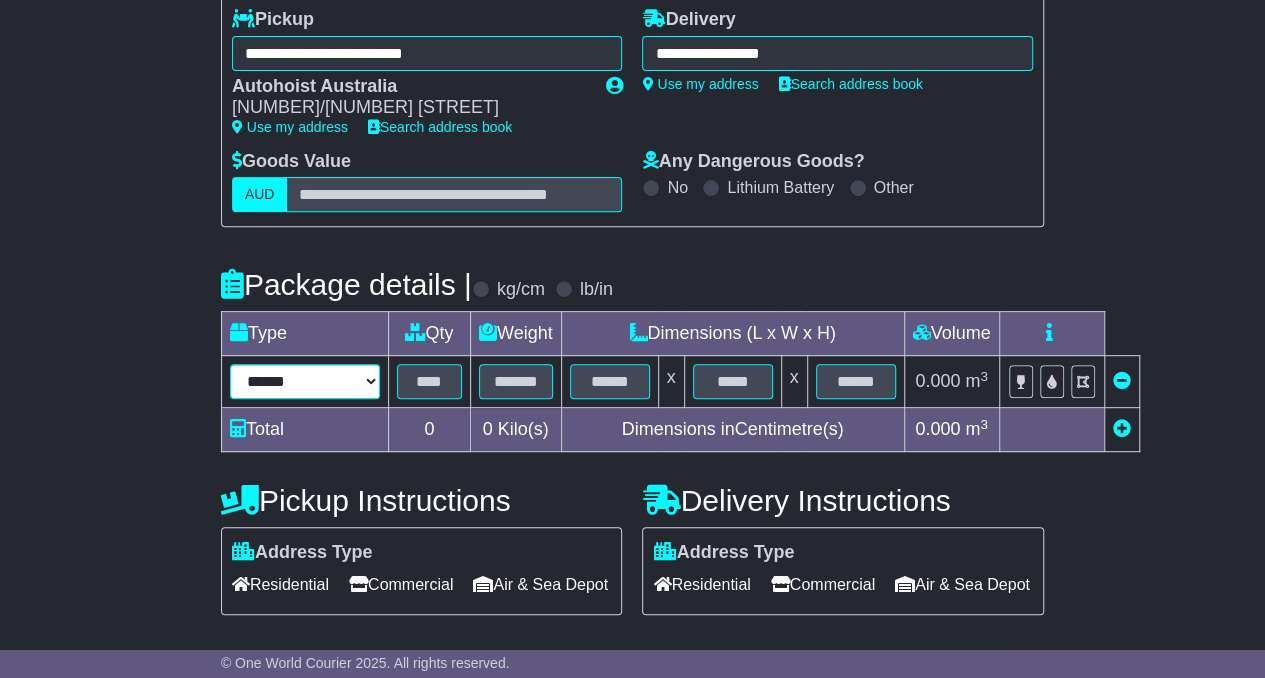 click on "**********" at bounding box center (305, 381) 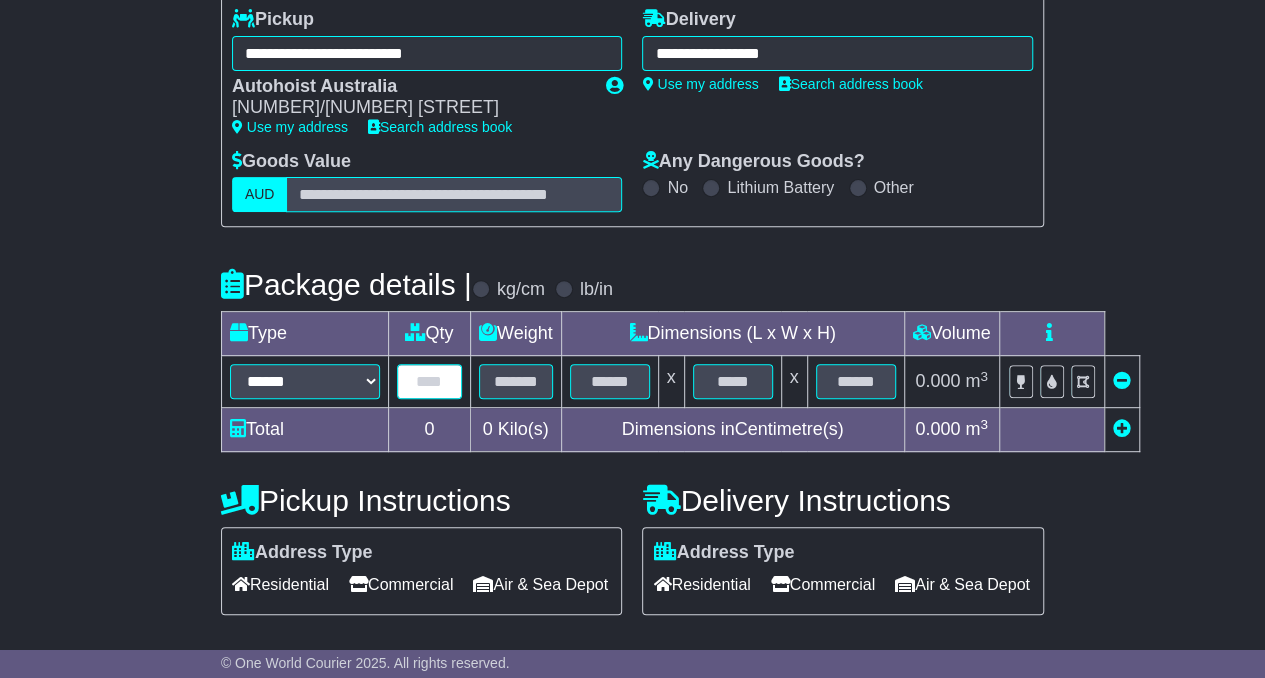 click at bounding box center [429, 381] 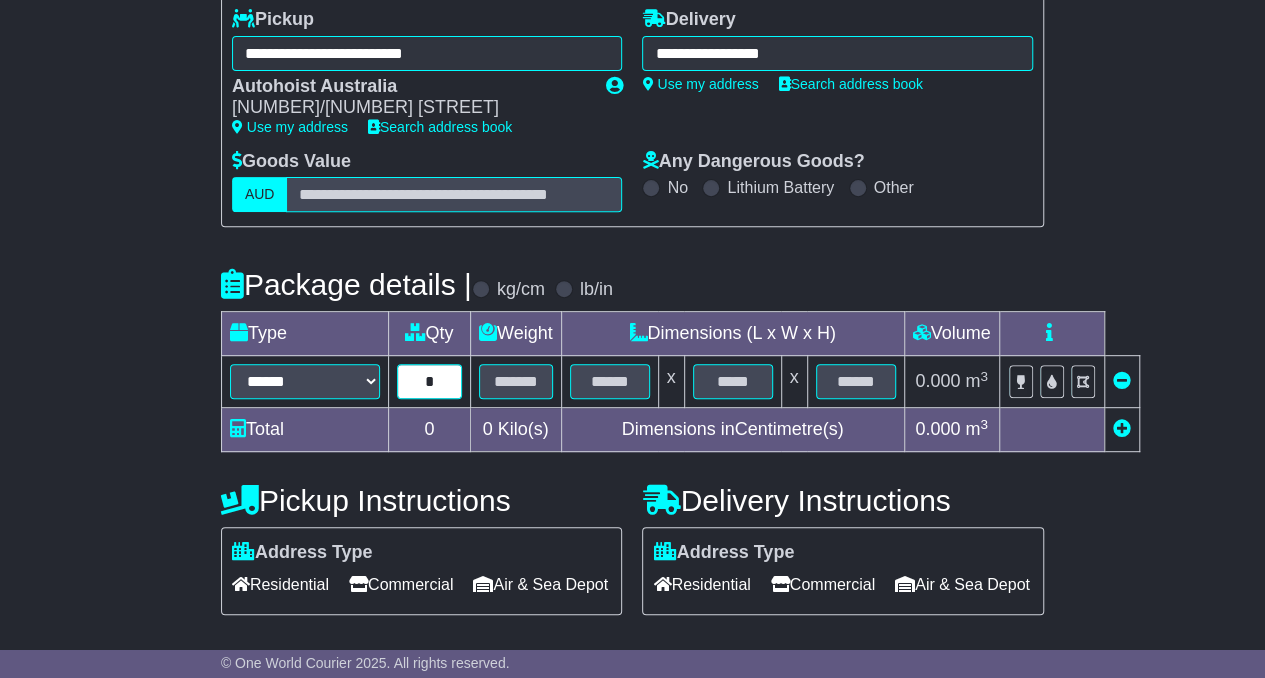 type on "*" 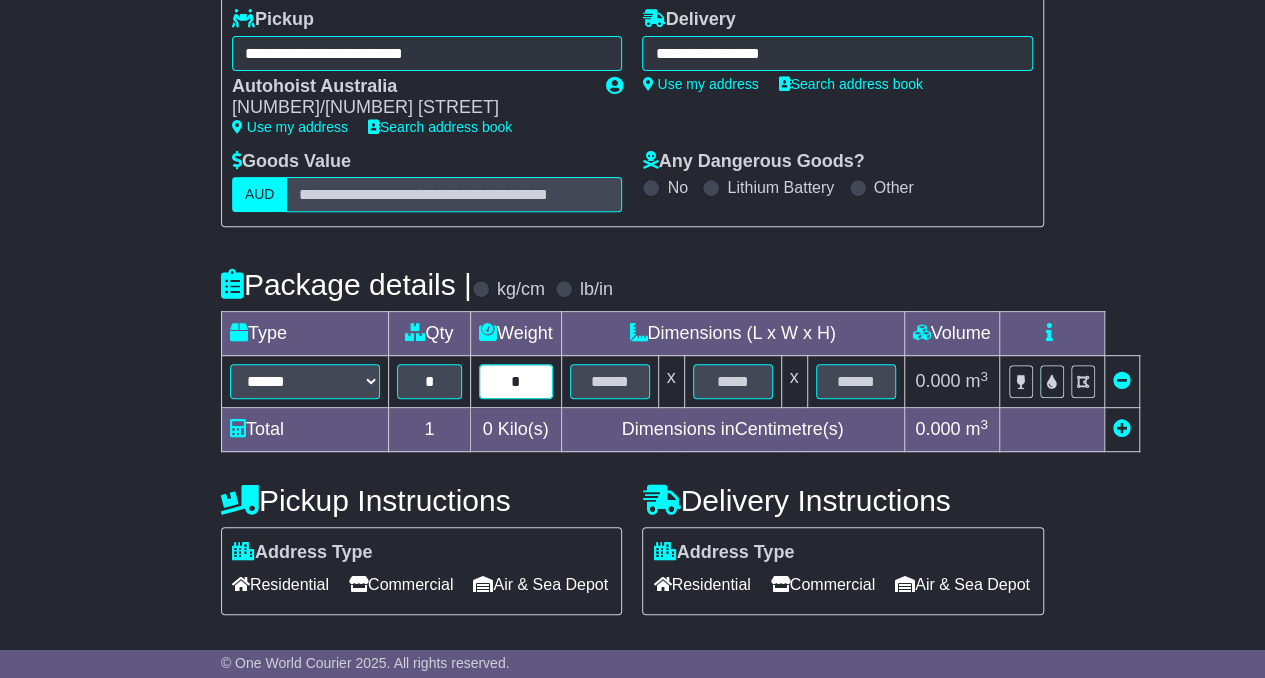 type on "*" 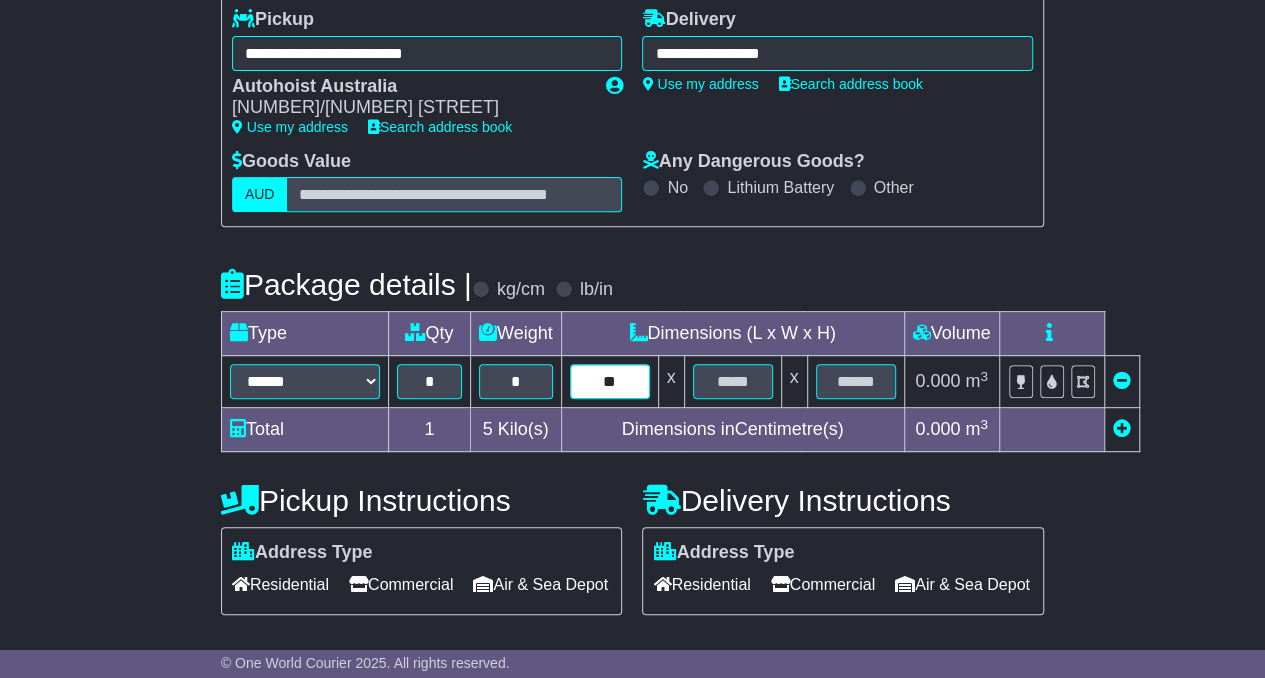type on "**" 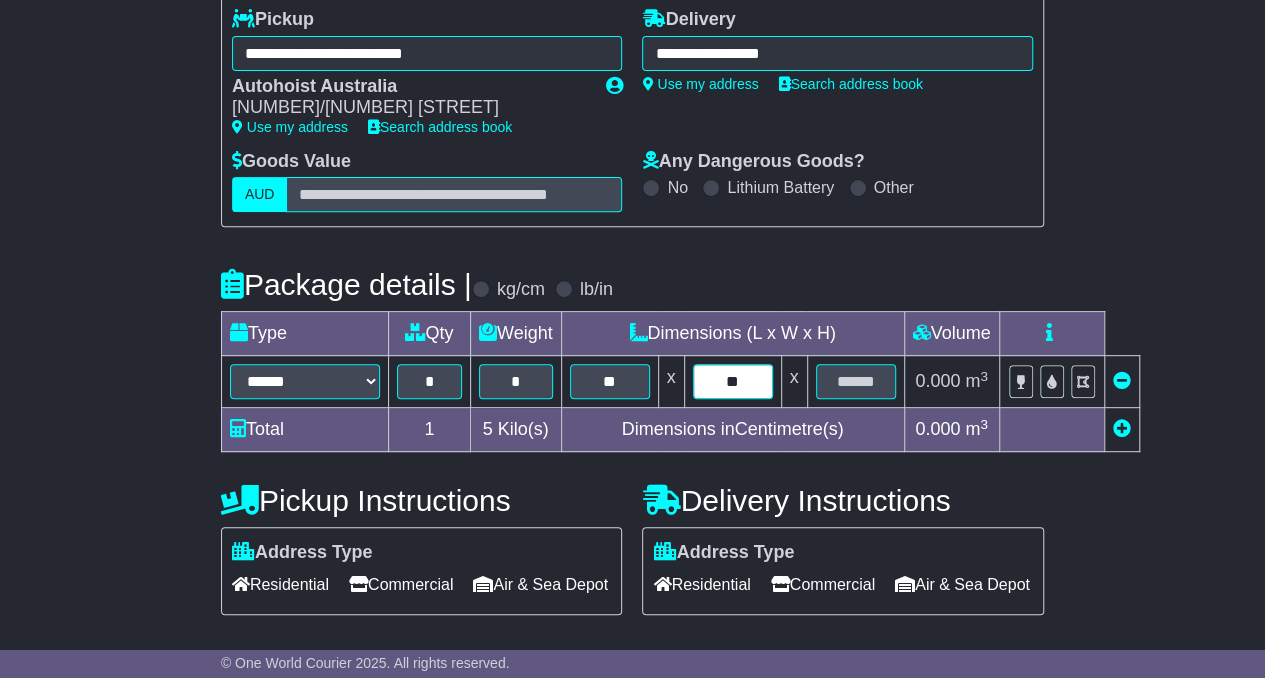 type on "**" 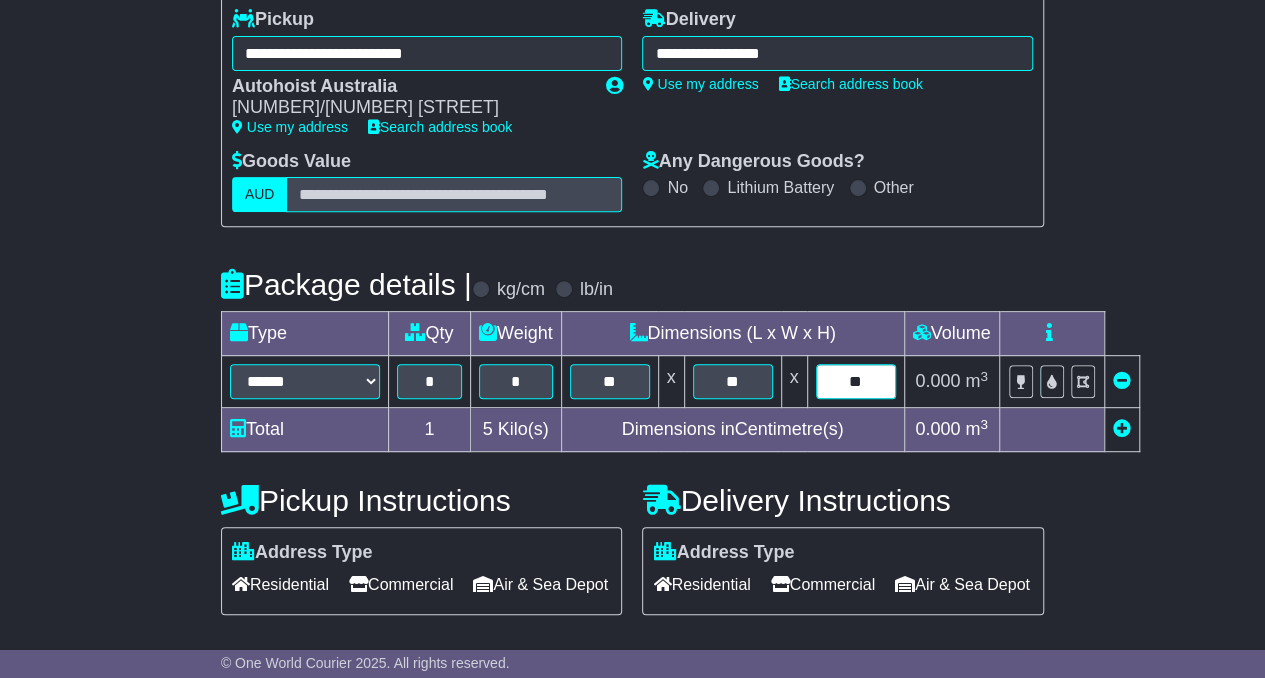 scroll, scrollTop: 484, scrollLeft: 0, axis: vertical 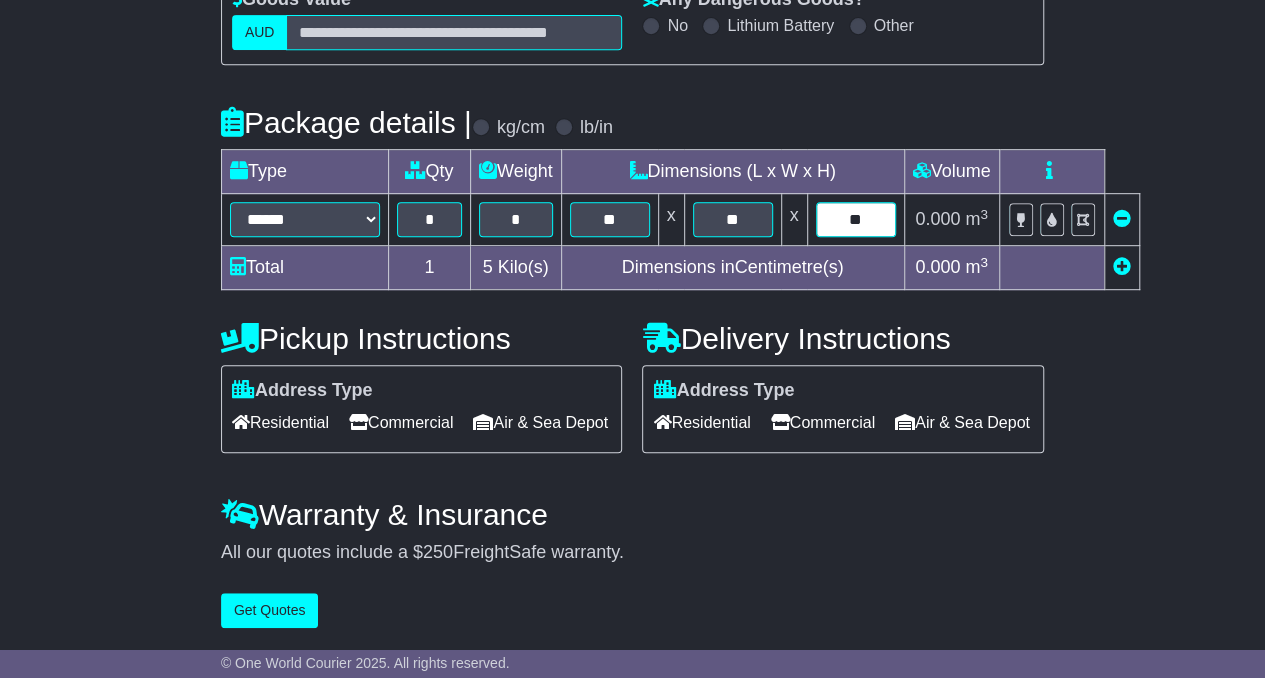 type on "**" 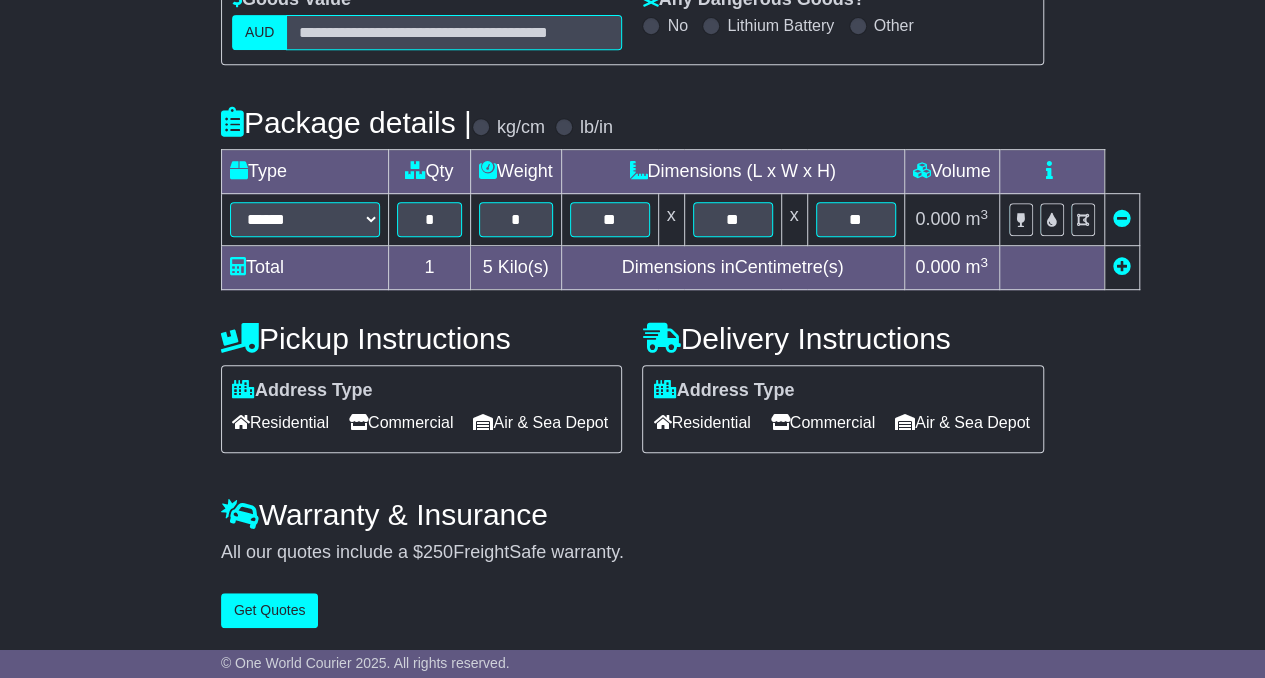 click on "Commercial" at bounding box center (823, 422) 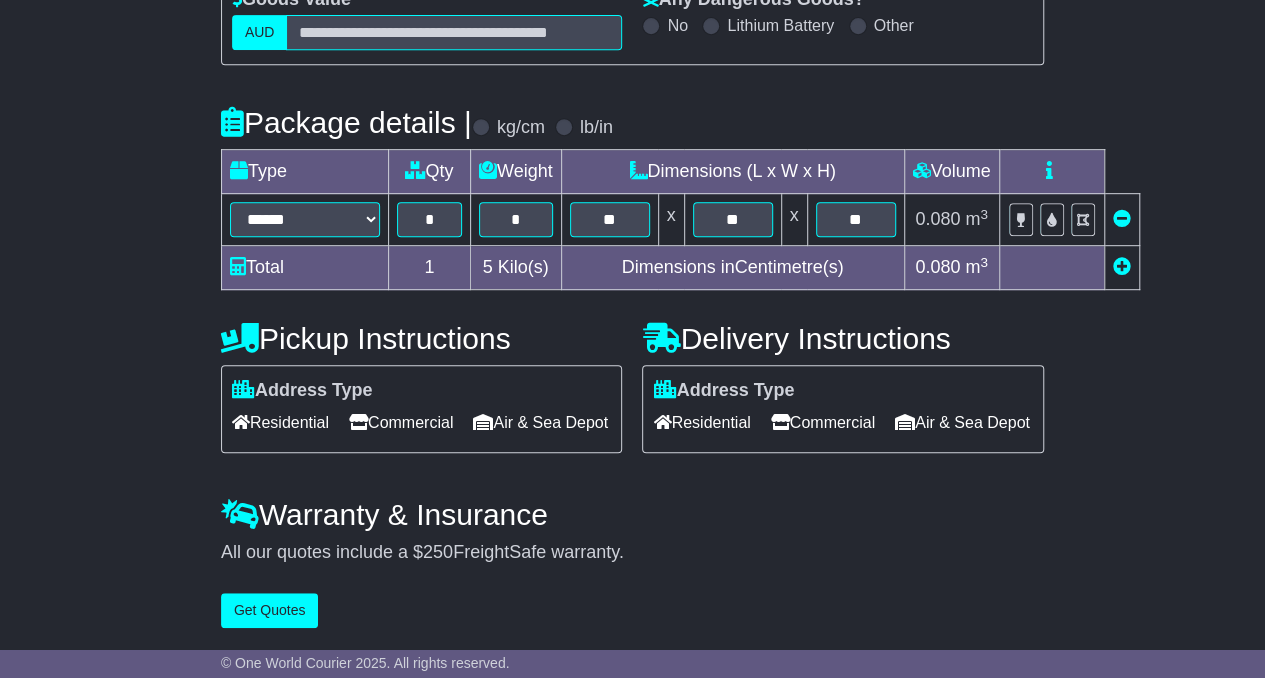 scroll, scrollTop: 485, scrollLeft: 0, axis: vertical 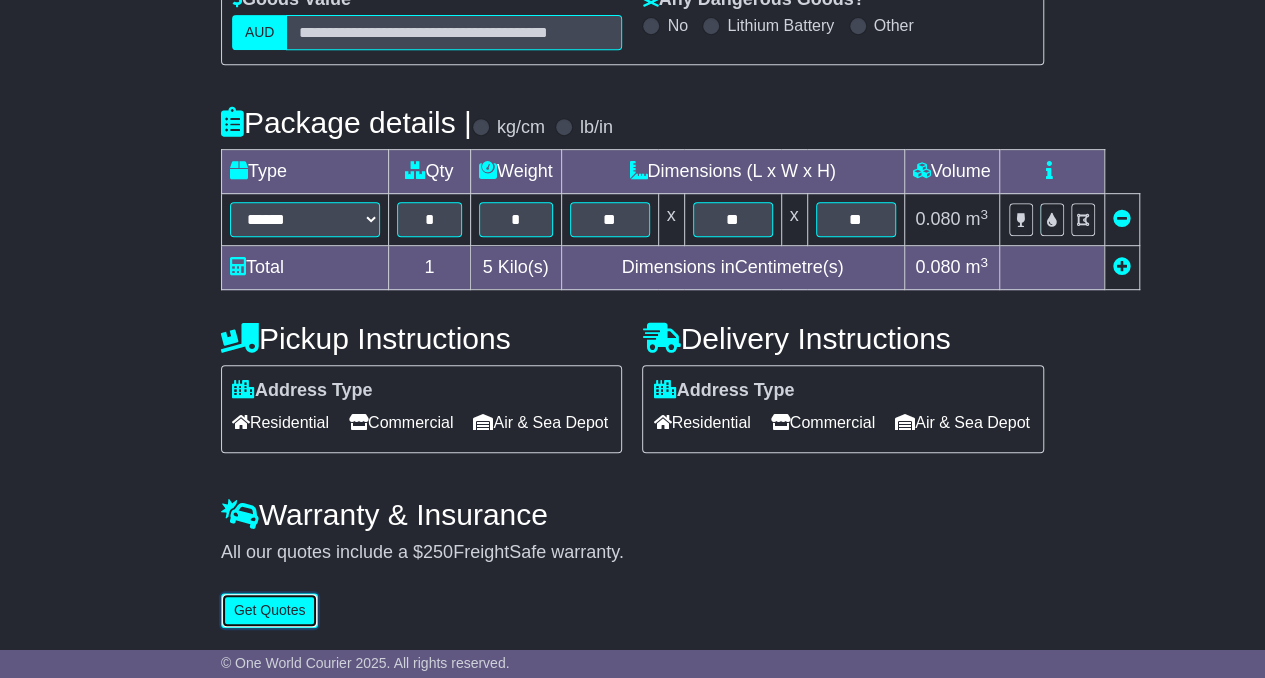 click on "Get Quotes" at bounding box center [270, 610] 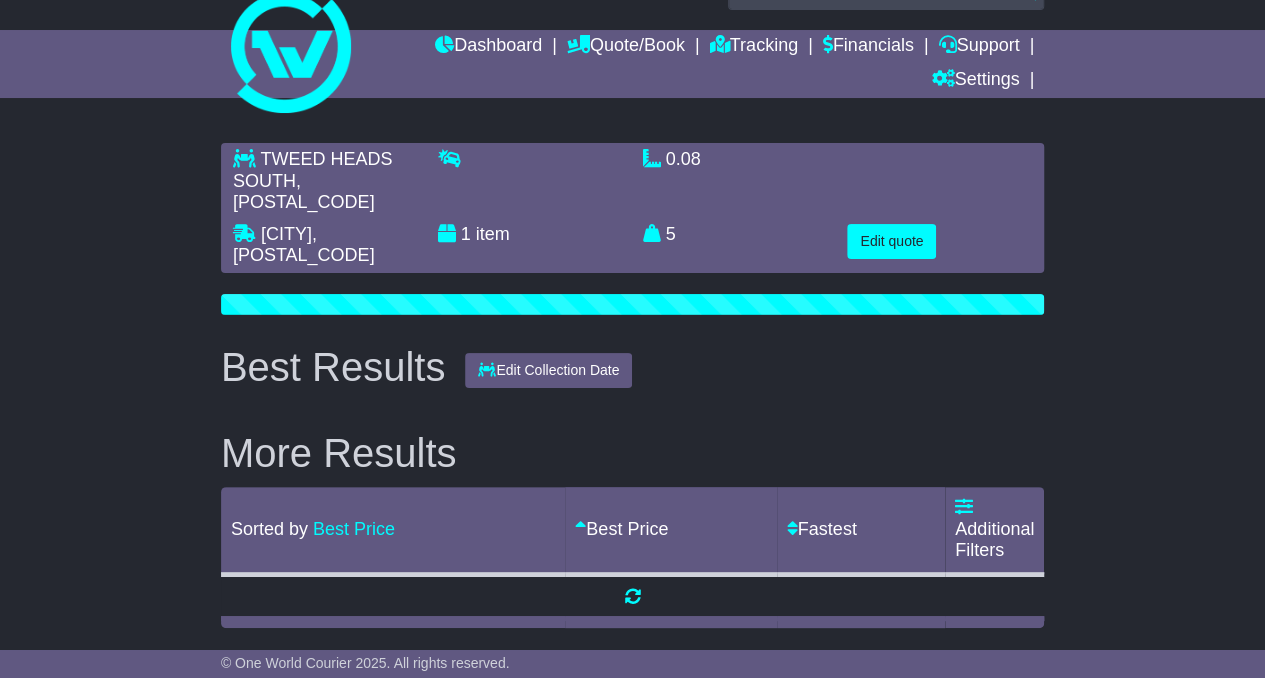 scroll, scrollTop: 0, scrollLeft: 0, axis: both 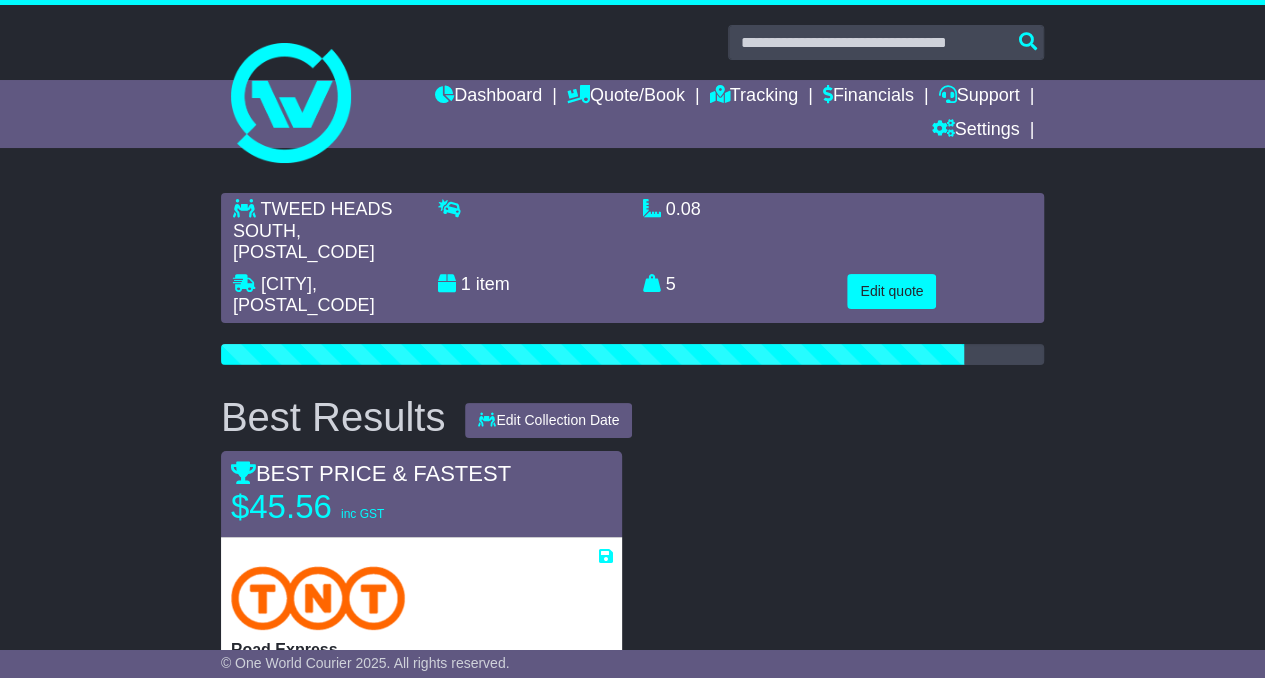 click on "[CITY], [STATE]
[CITY], [POSTAL_CODE]
1   item
0.08
m 3
in 3
5  kg(s)  lb(s) Edit quote" at bounding box center (632, 1089) 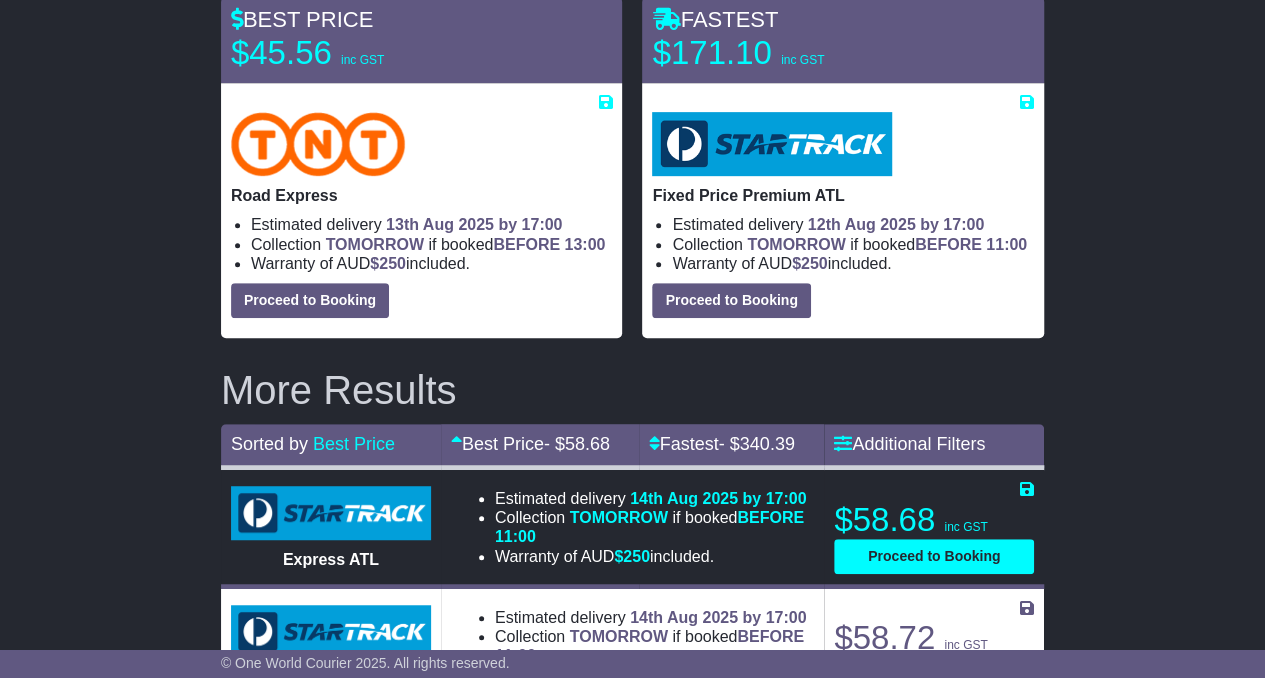 scroll, scrollTop: 413, scrollLeft: 0, axis: vertical 